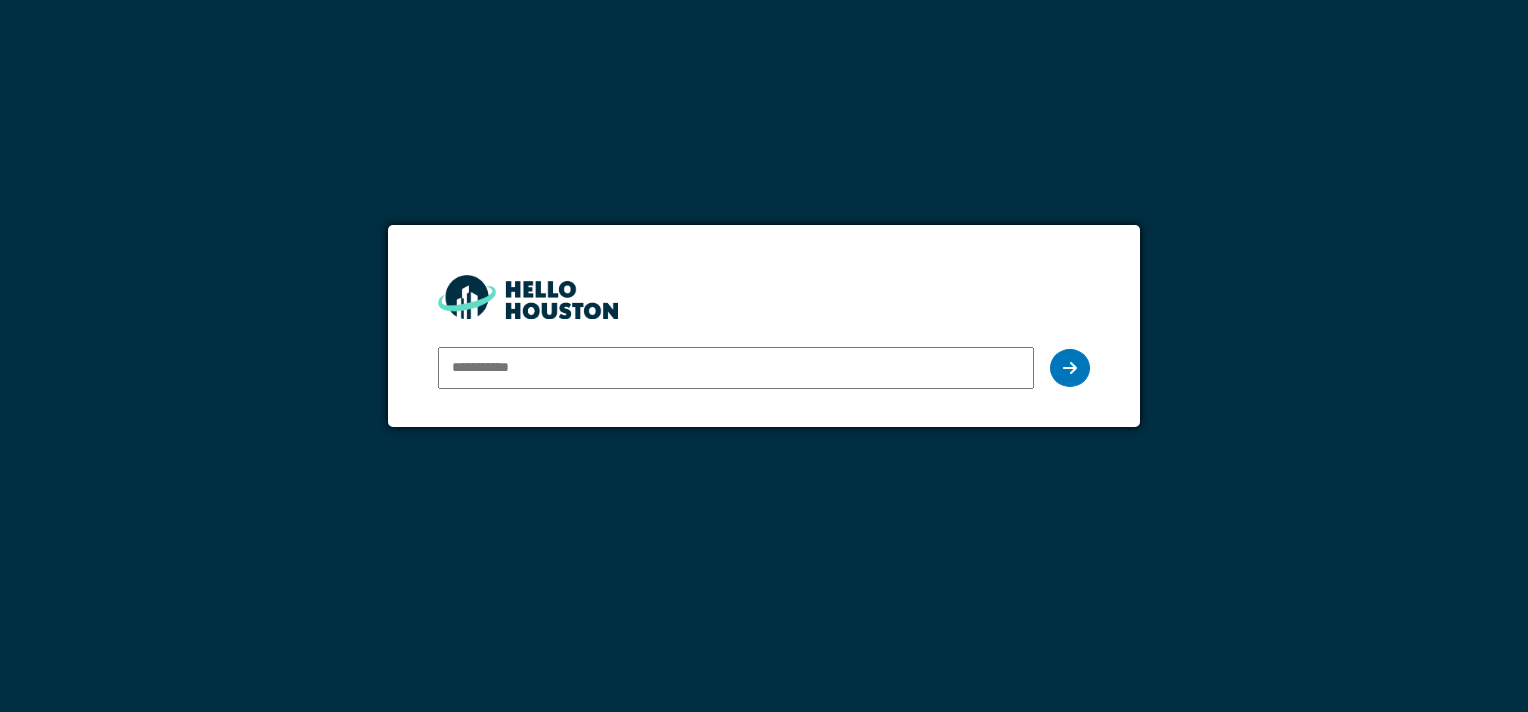 scroll, scrollTop: 0, scrollLeft: 0, axis: both 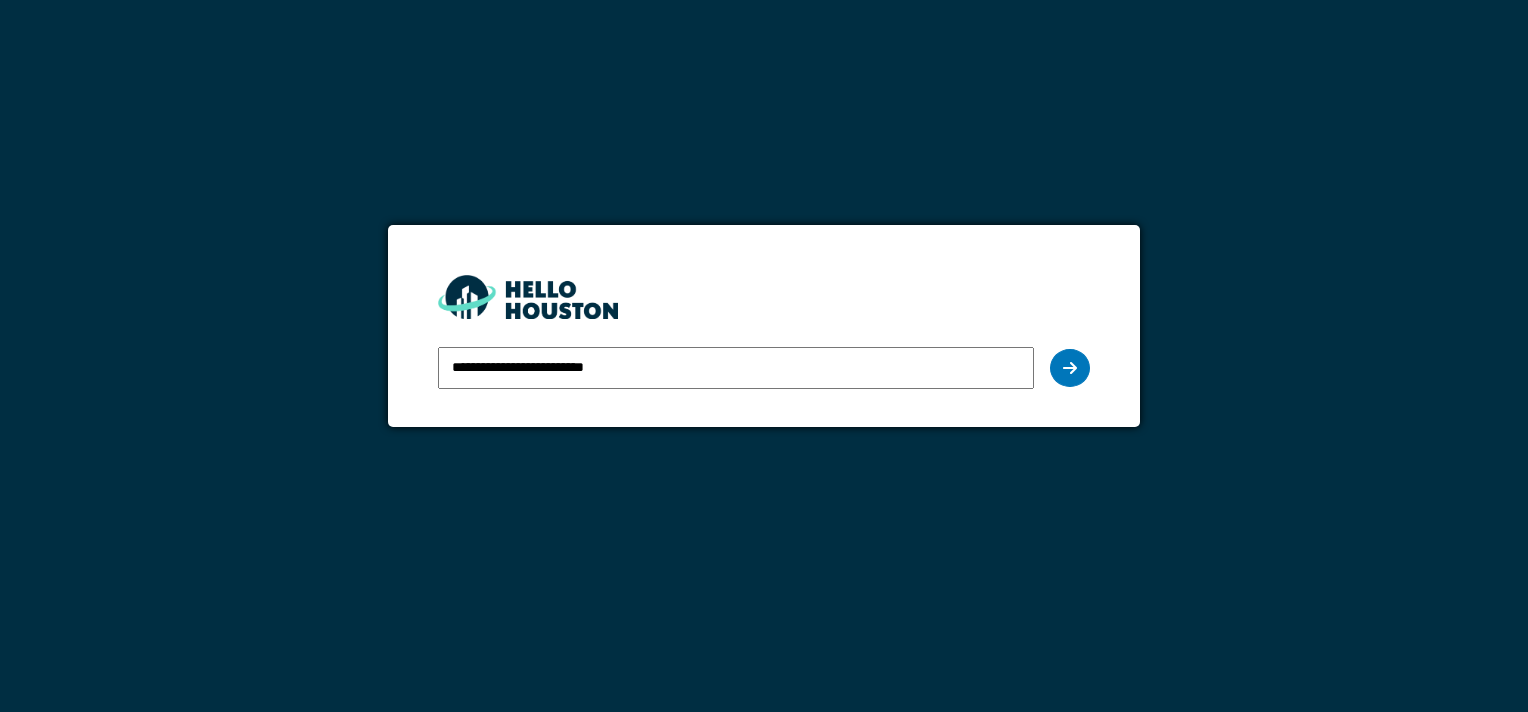 drag, startPoint x: 0, startPoint y: 0, endPoint x: 534, endPoint y: 364, distance: 646.26 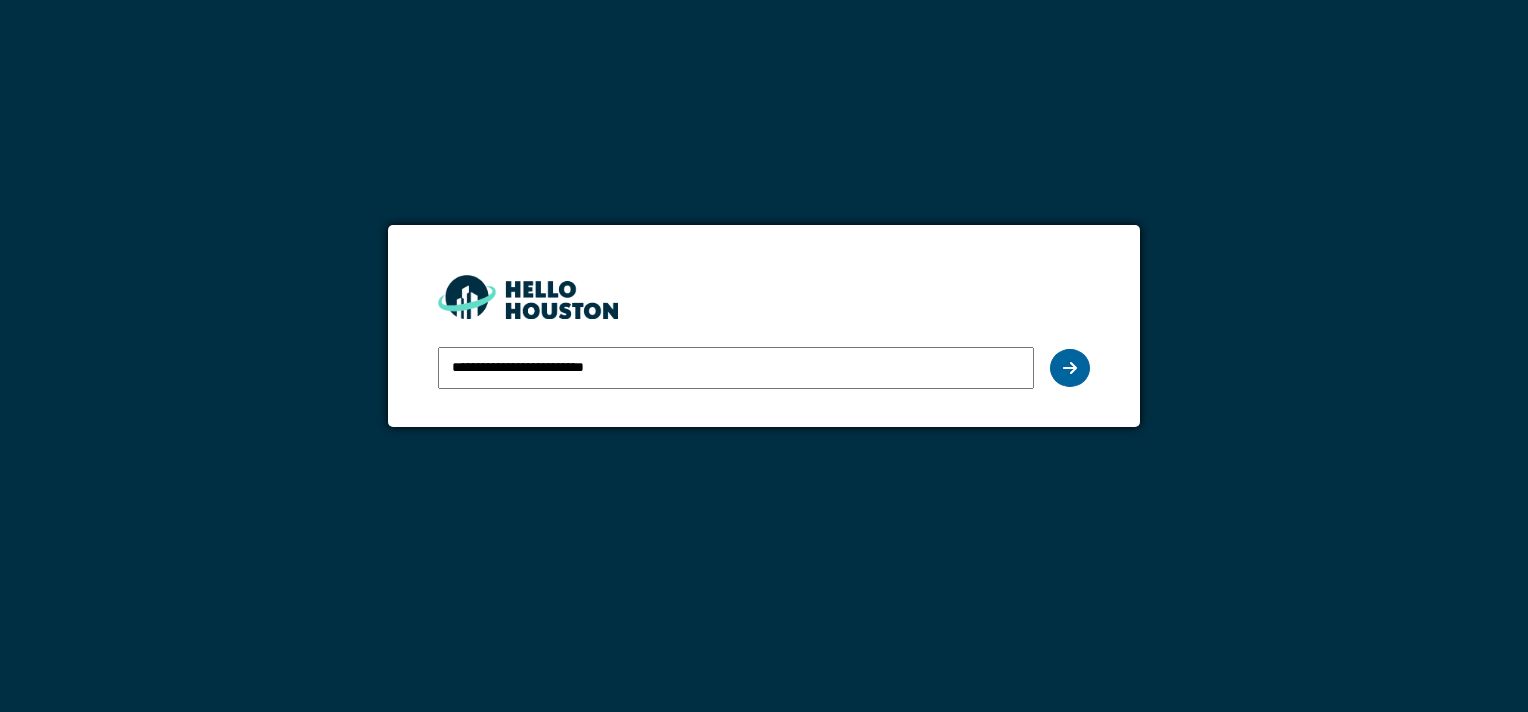 click at bounding box center (1070, 368) 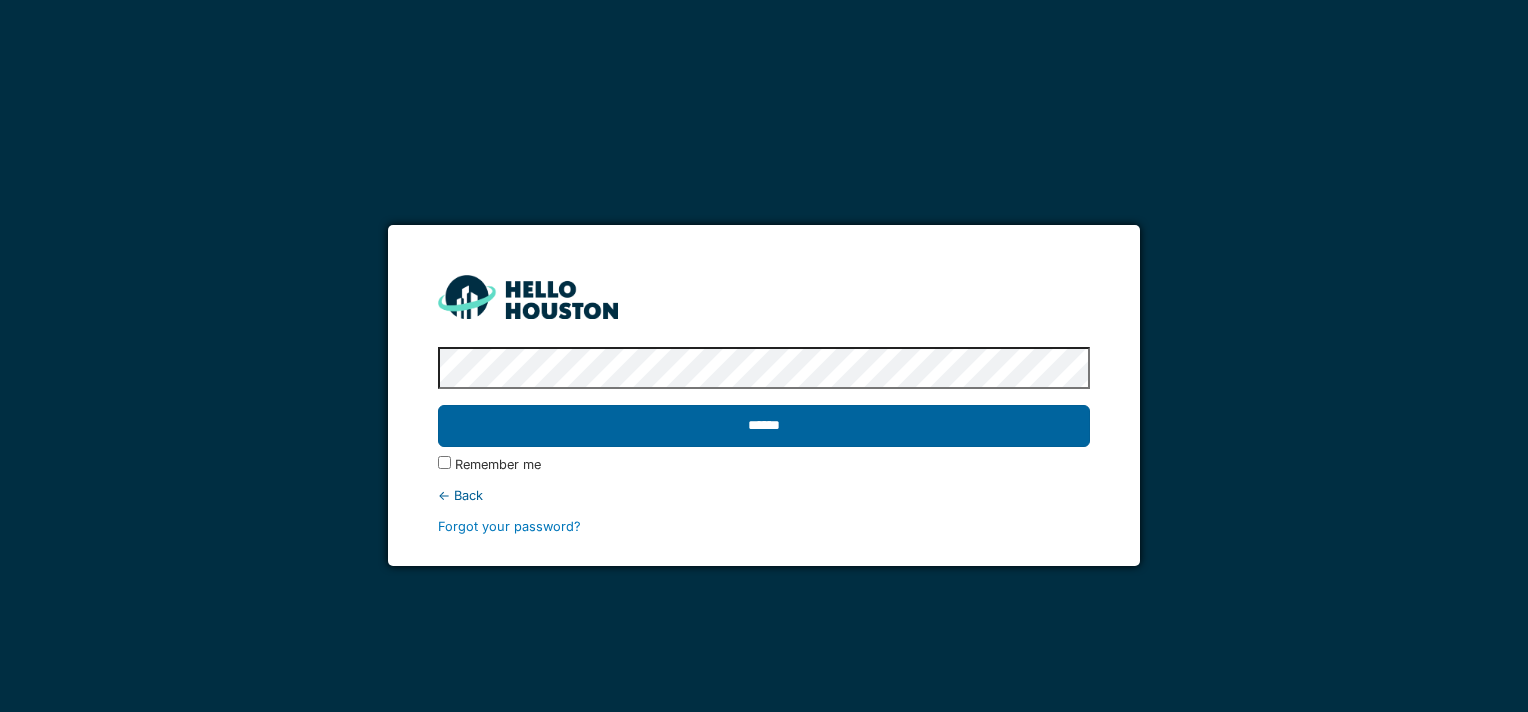 click on "******" at bounding box center [763, 426] 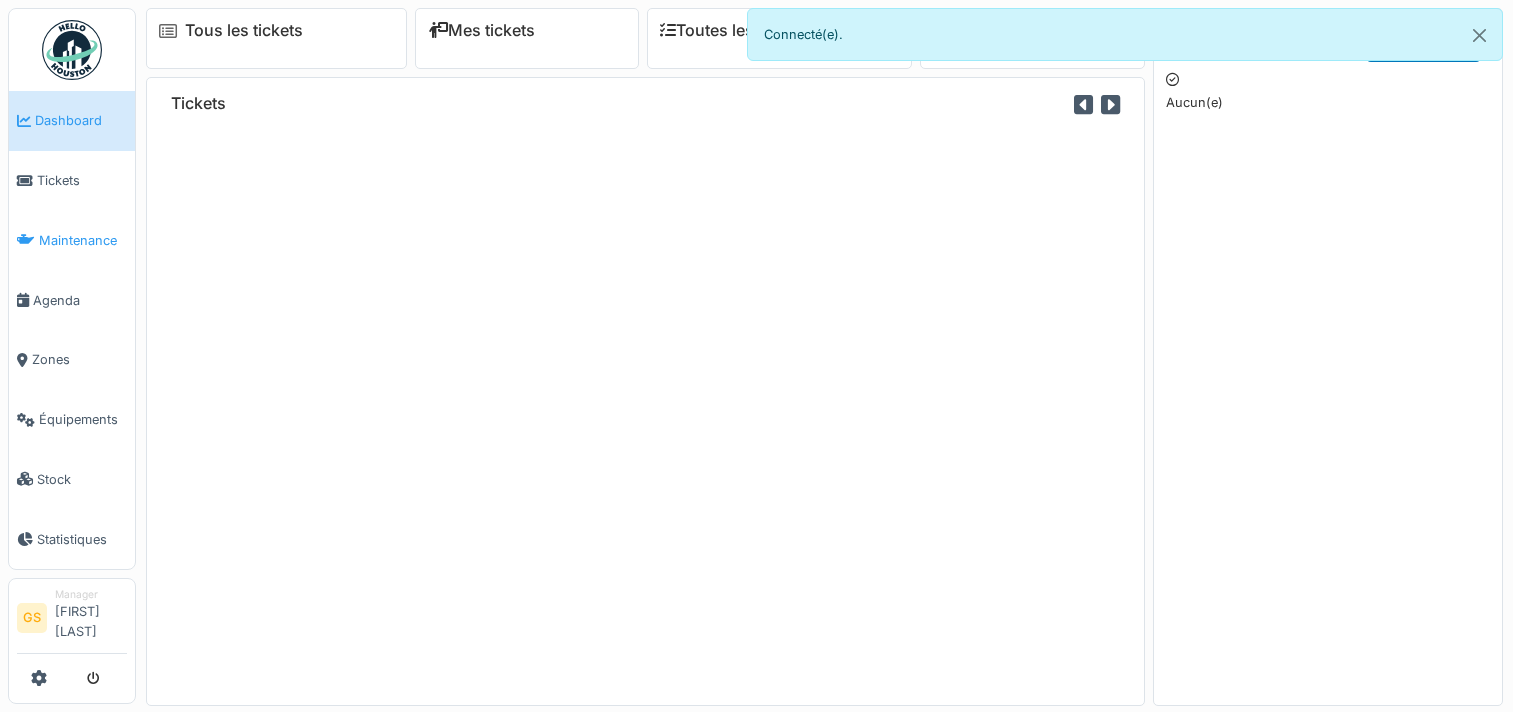 scroll, scrollTop: 0, scrollLeft: 0, axis: both 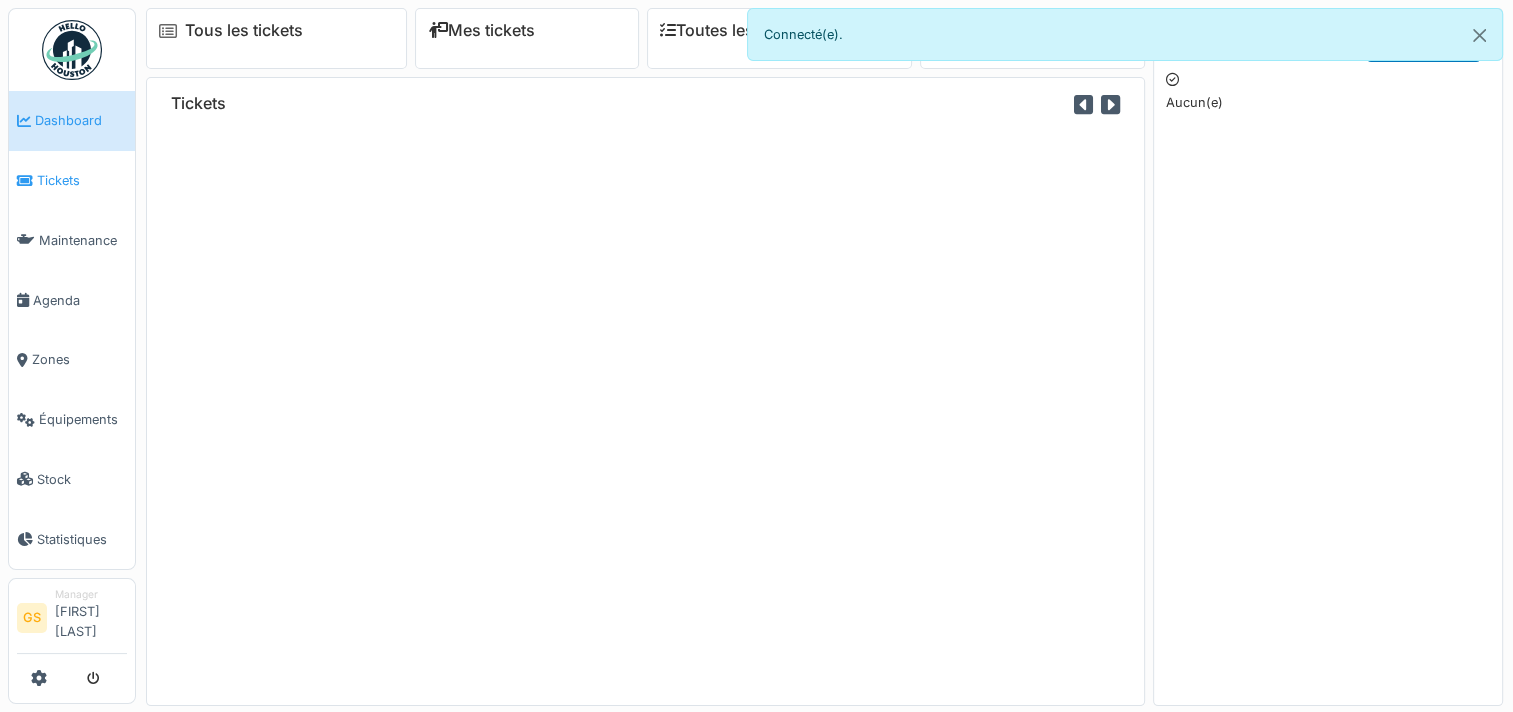 click on "Tickets" at bounding box center (82, 180) 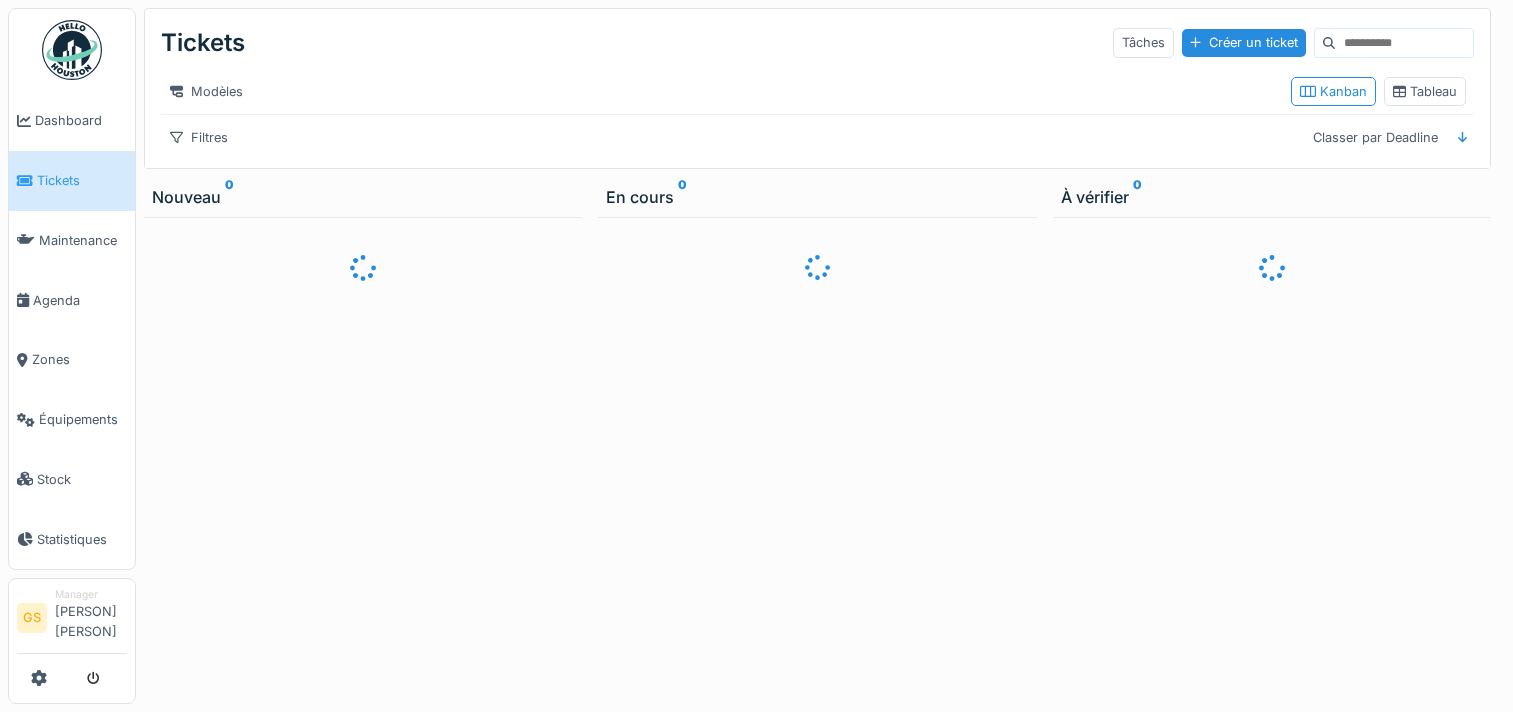 scroll, scrollTop: 0, scrollLeft: 0, axis: both 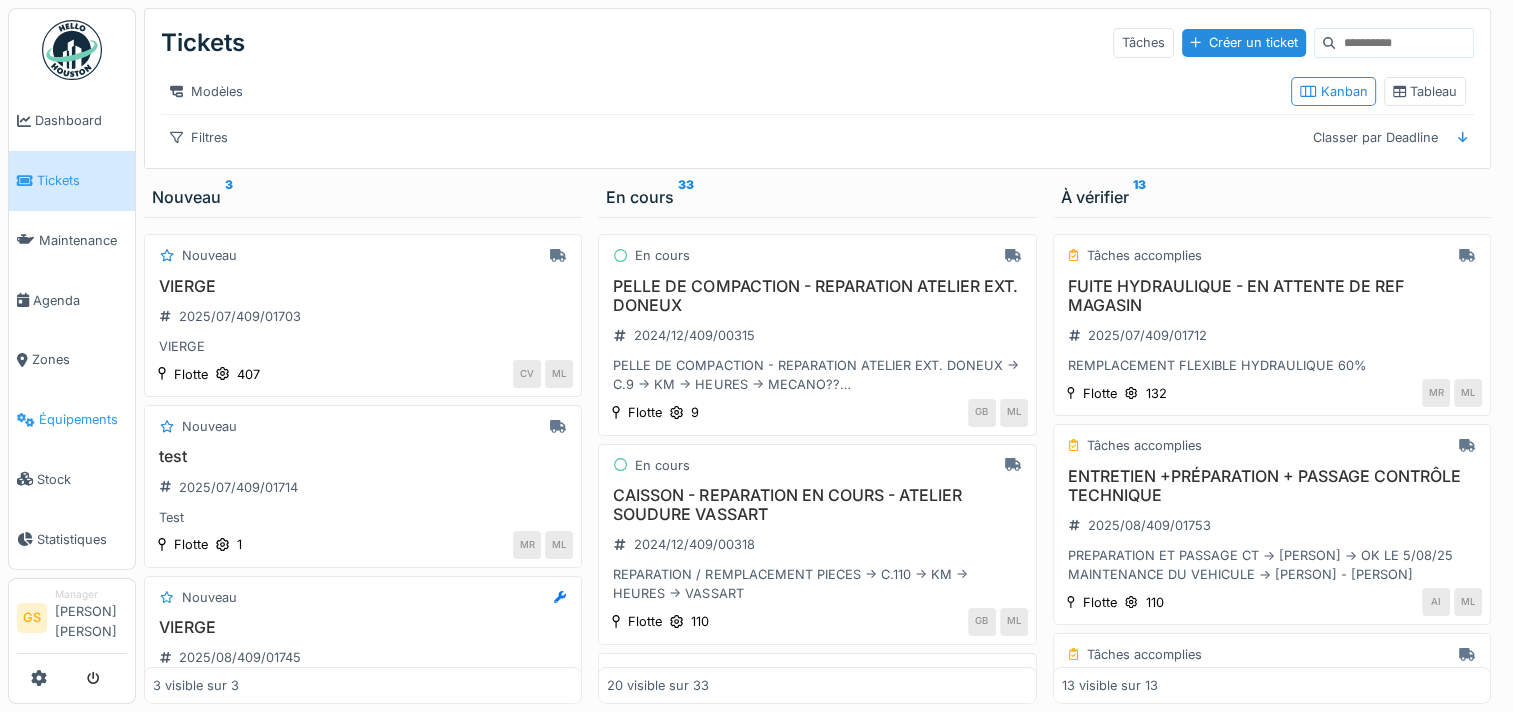 click on "Équipements" at bounding box center (83, 419) 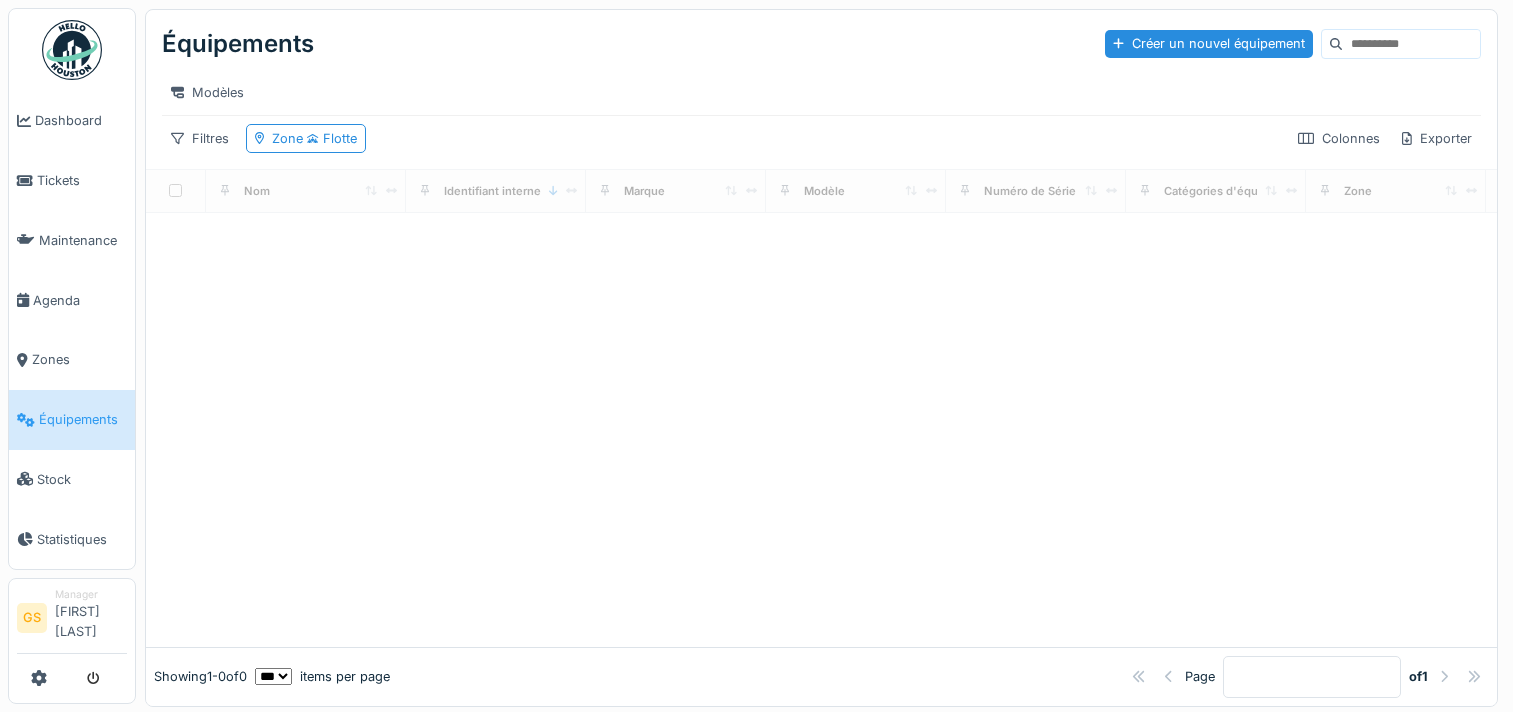 scroll, scrollTop: 0, scrollLeft: 0, axis: both 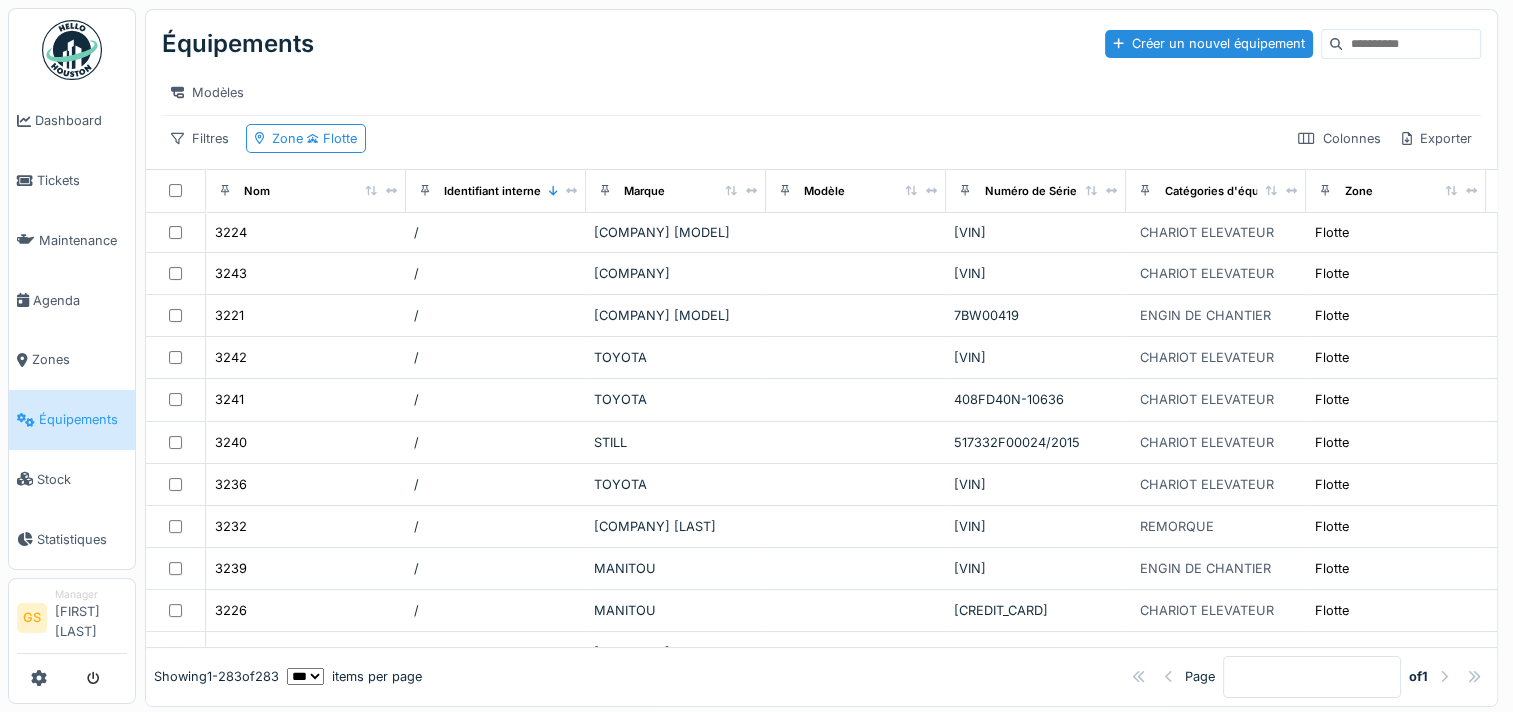 click 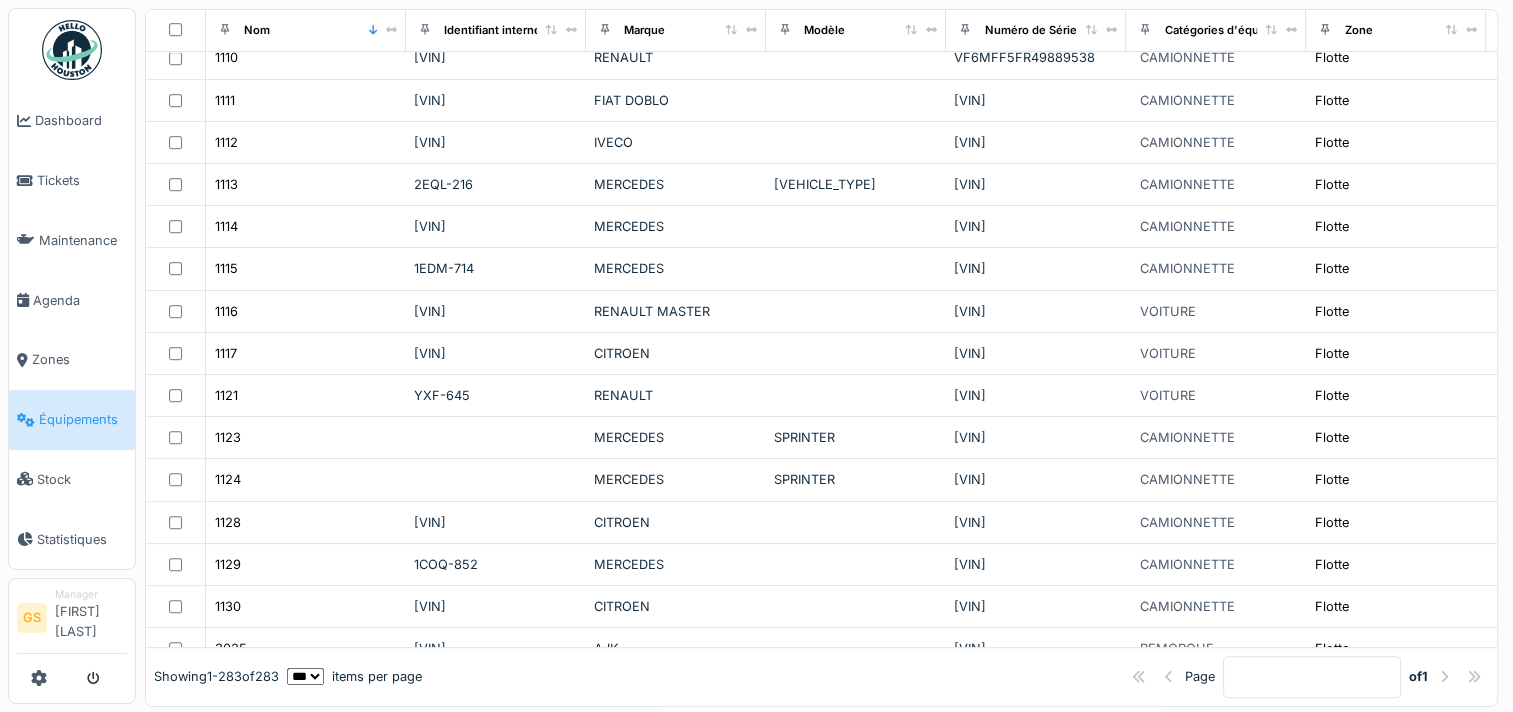 scroll, scrollTop: 8448, scrollLeft: 0, axis: vertical 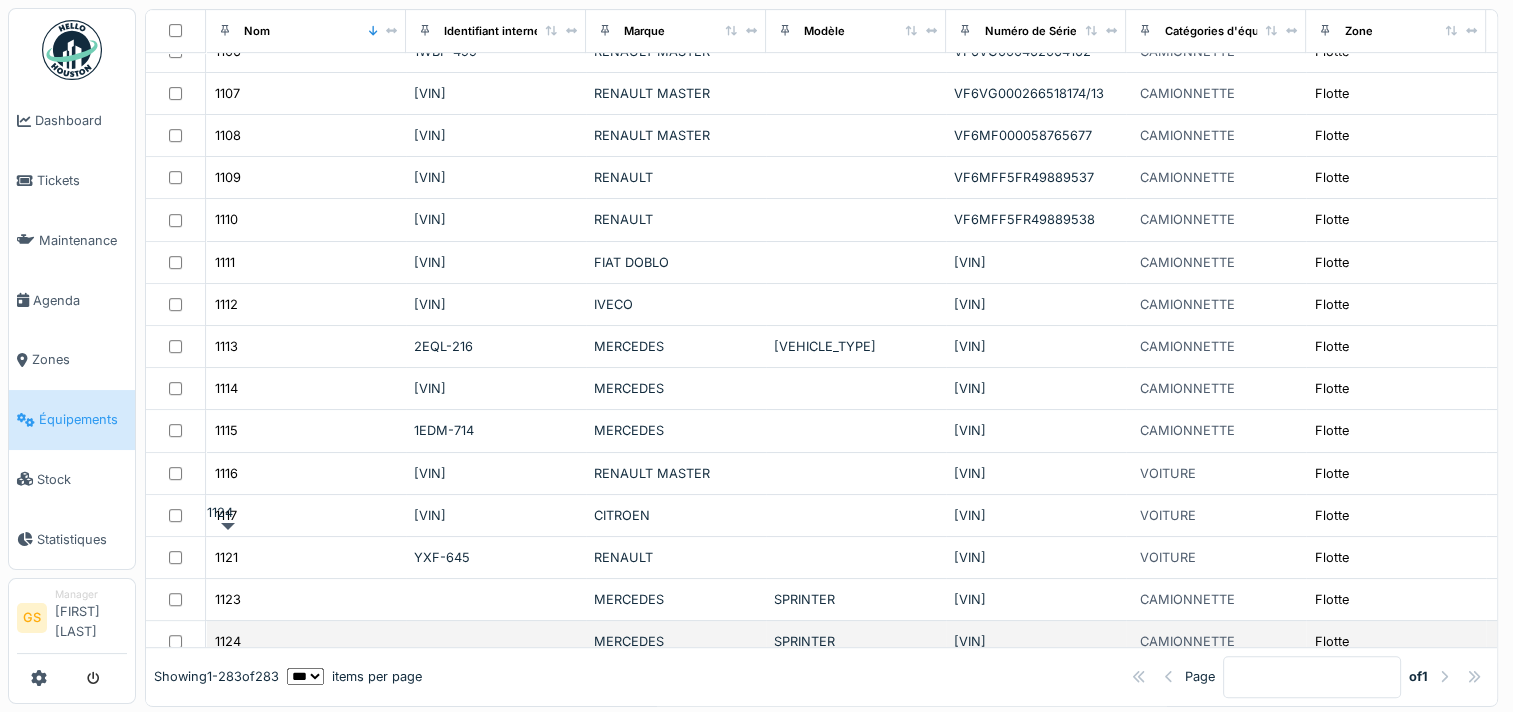 click on "1124" at bounding box center [228, 641] 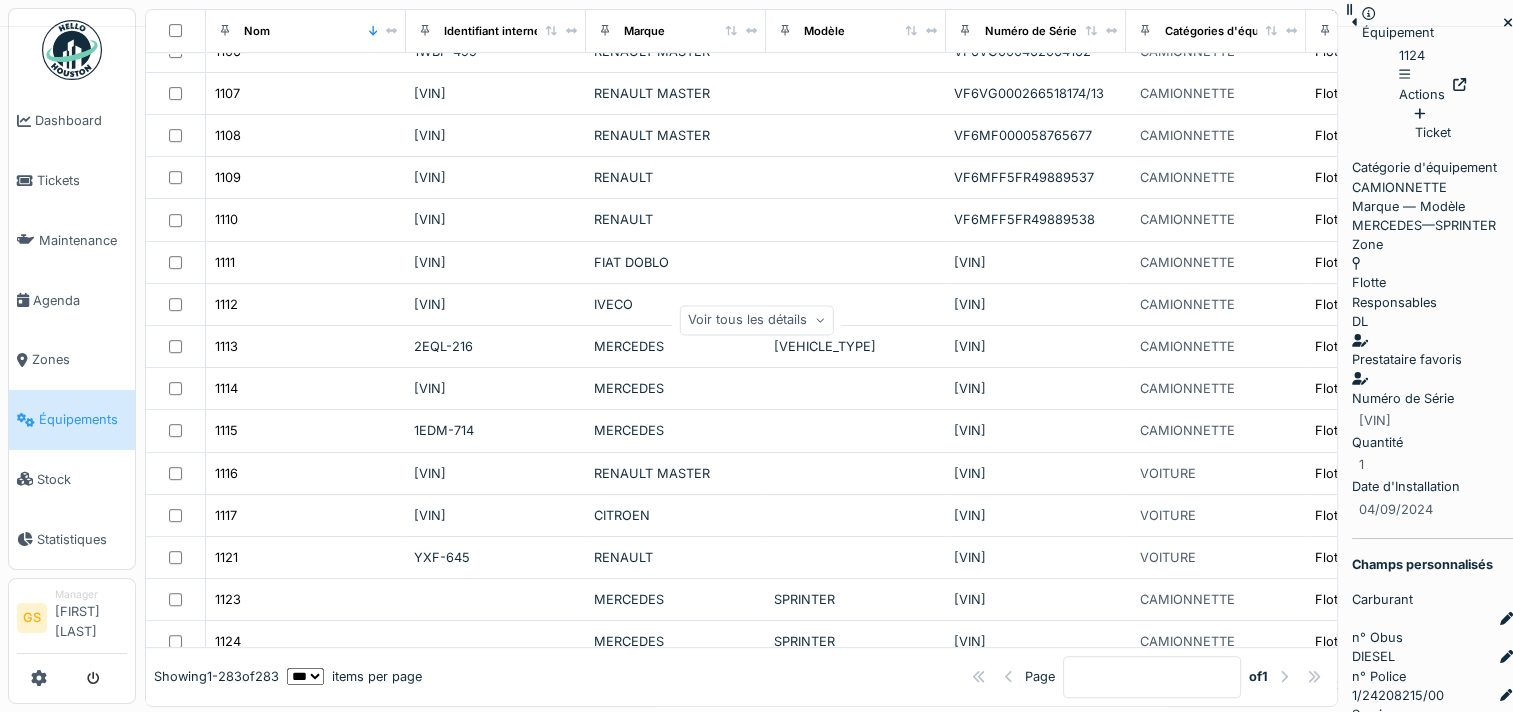 scroll, scrollTop: 0, scrollLeft: 4, axis: horizontal 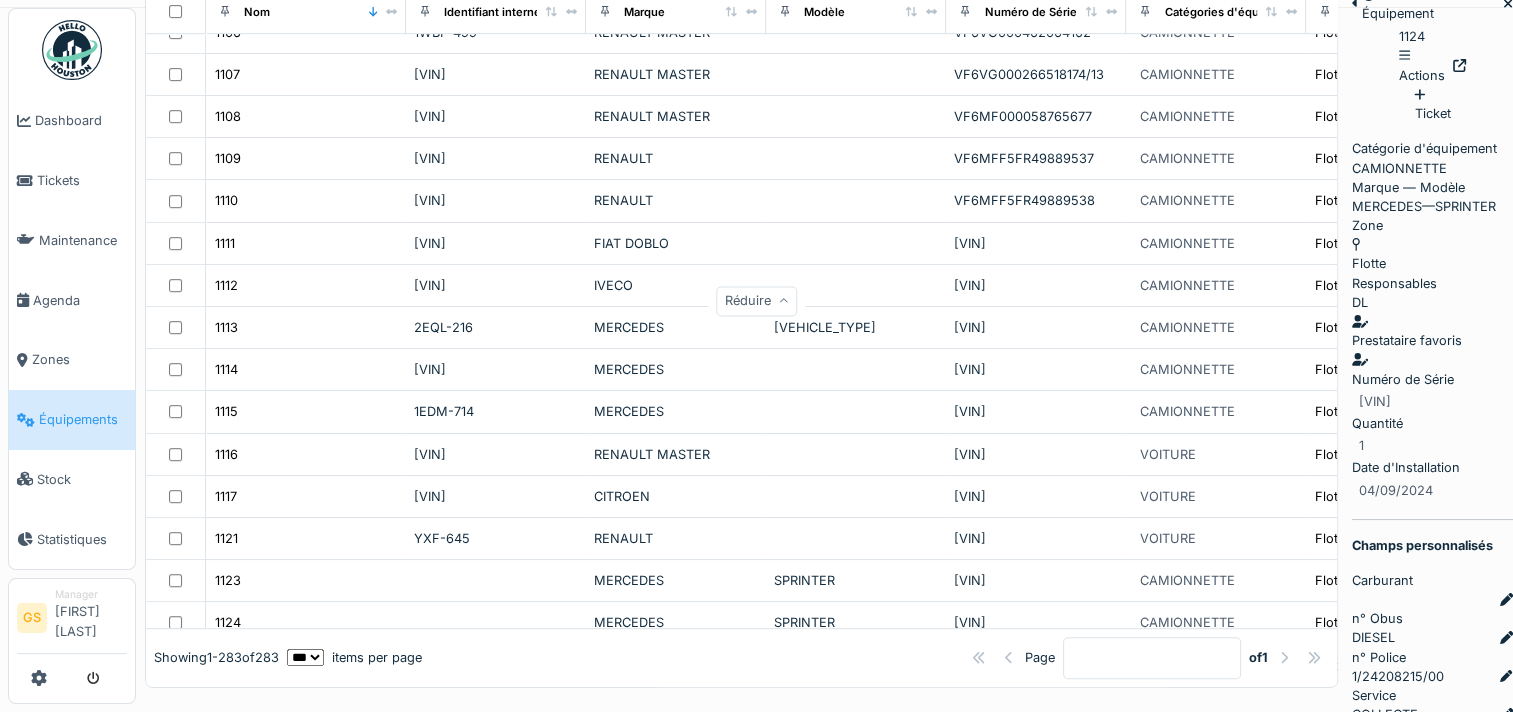 click 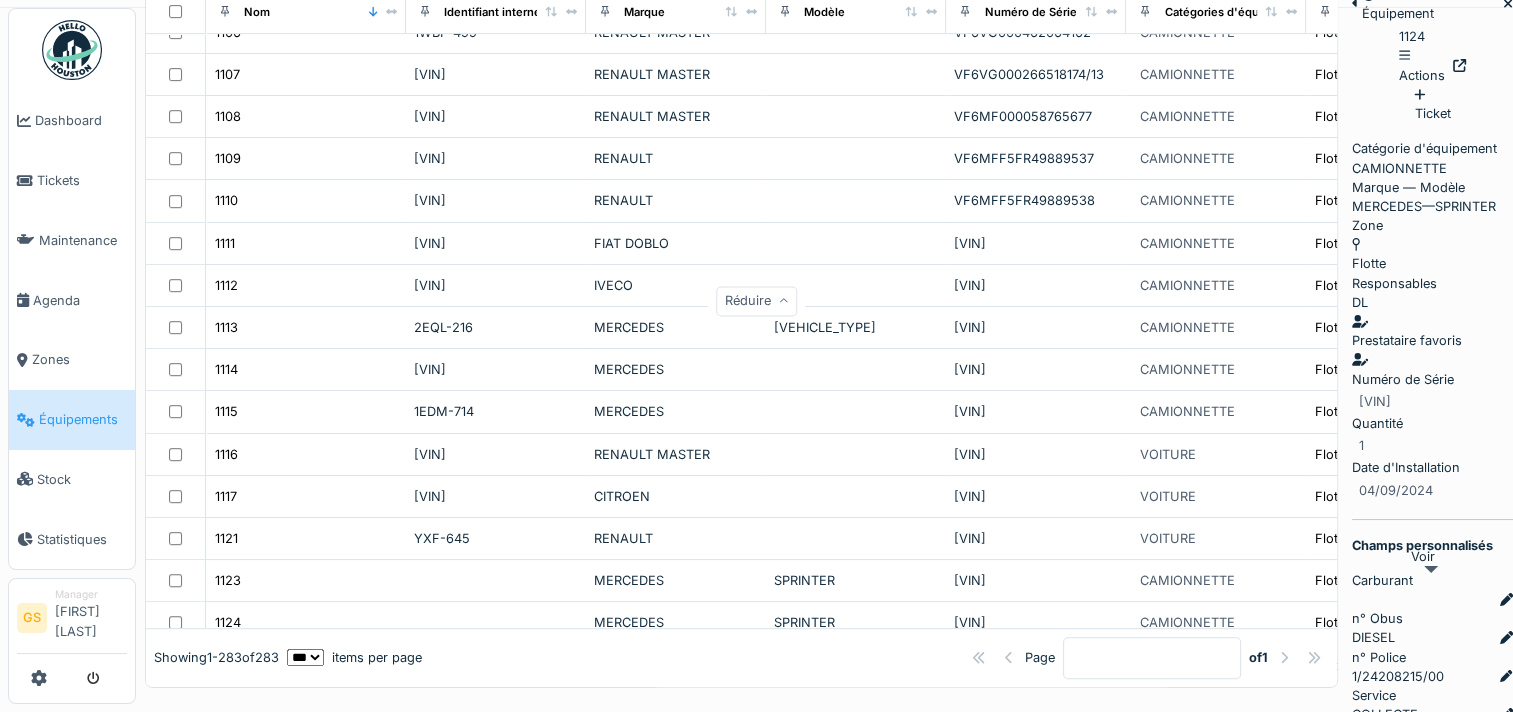 click 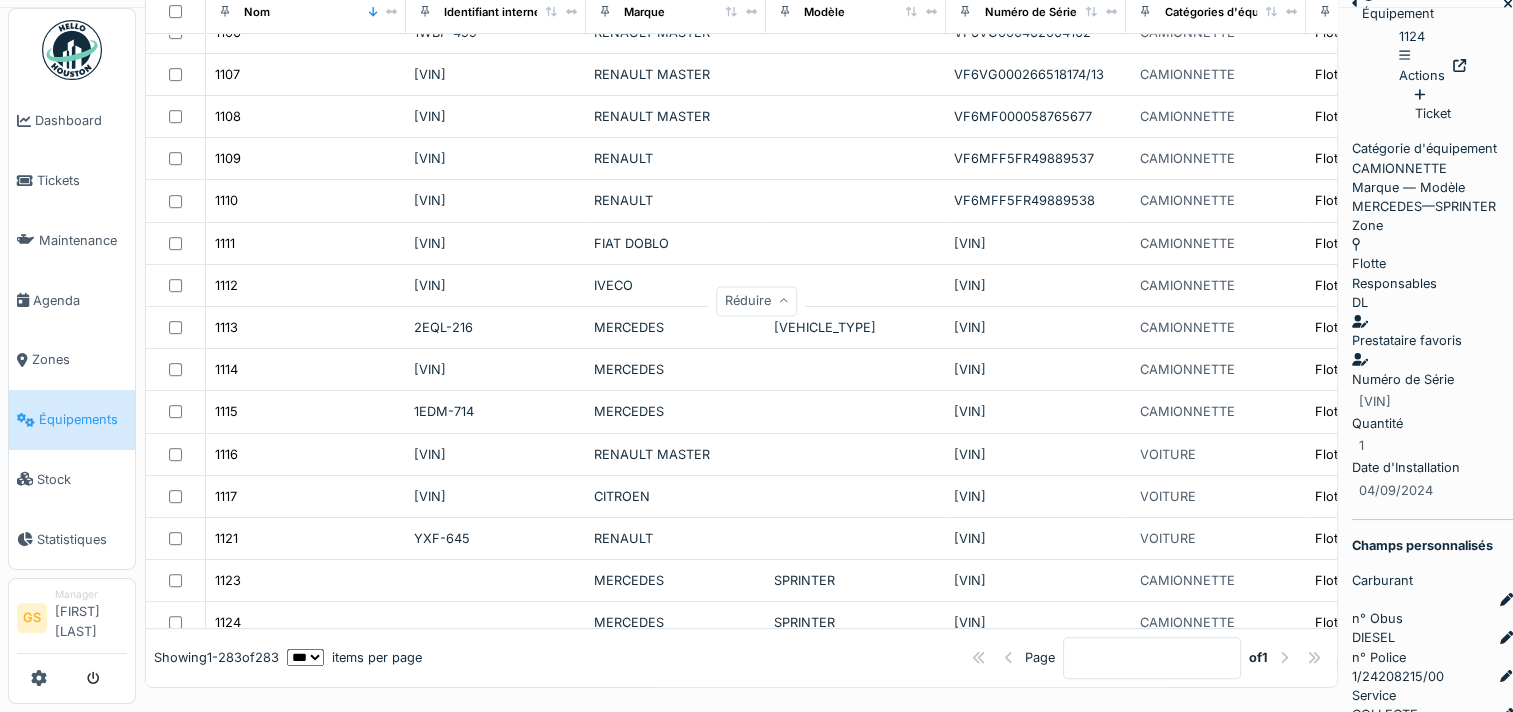scroll, scrollTop: 329, scrollLeft: 0, axis: vertical 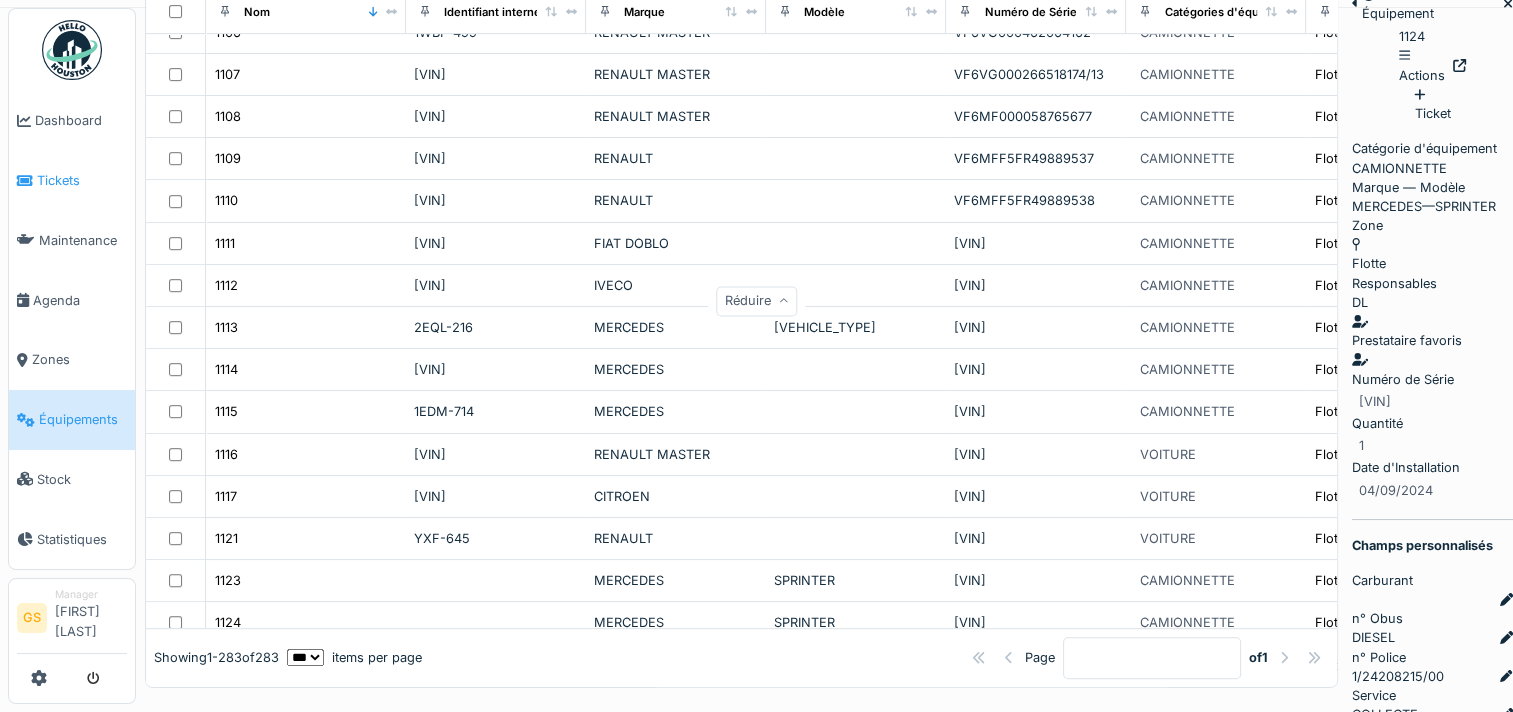 click on "Tickets" at bounding box center (82, 180) 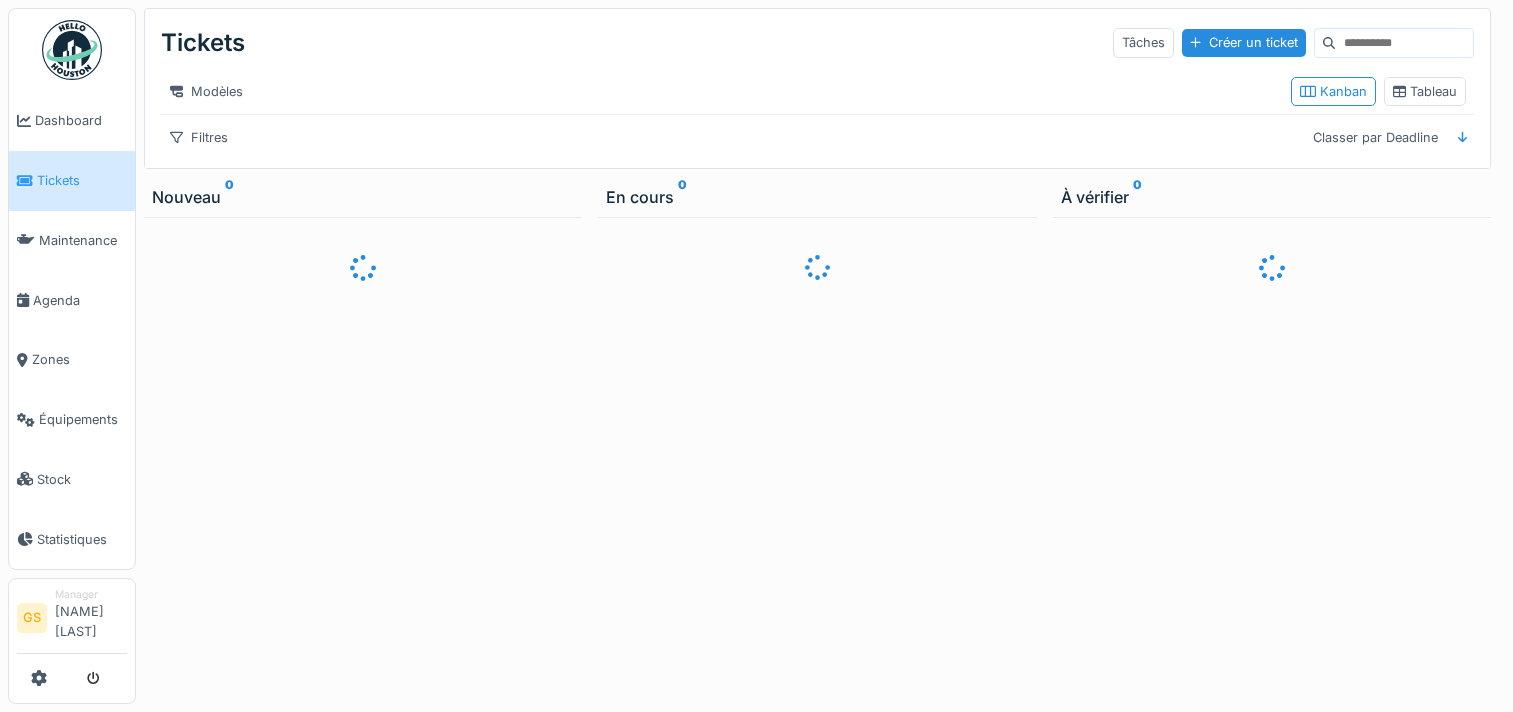 scroll, scrollTop: 0, scrollLeft: 0, axis: both 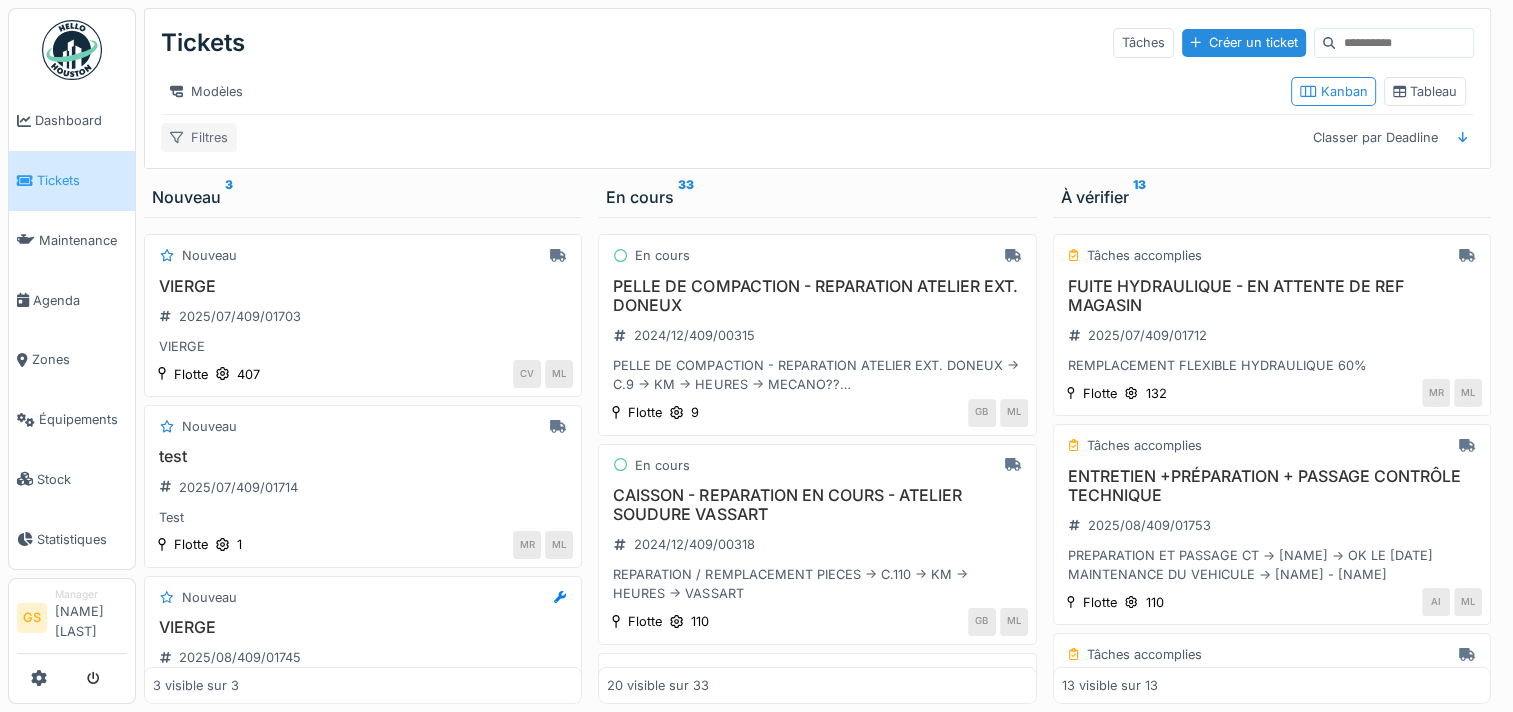 click on "Filtres" at bounding box center (199, 137) 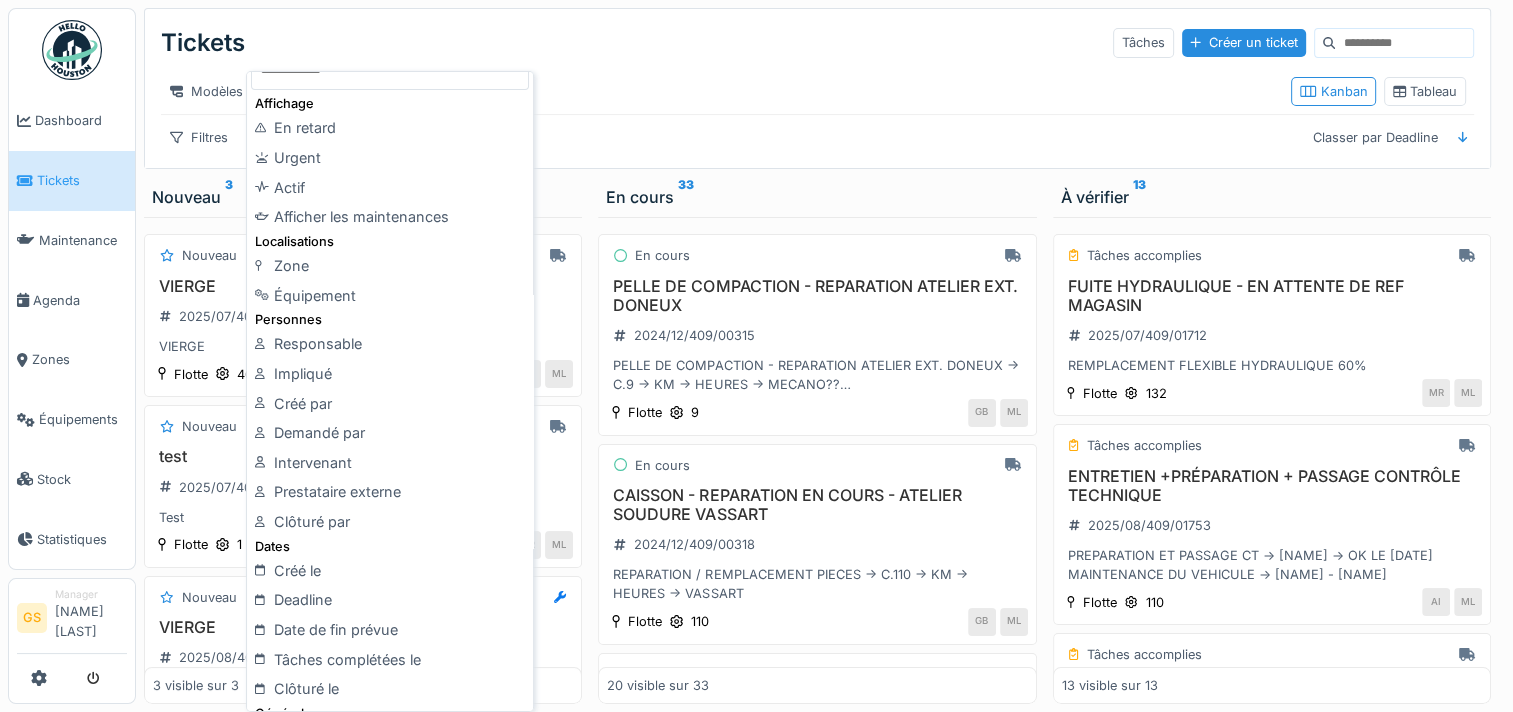 scroll, scrollTop: 52, scrollLeft: 0, axis: vertical 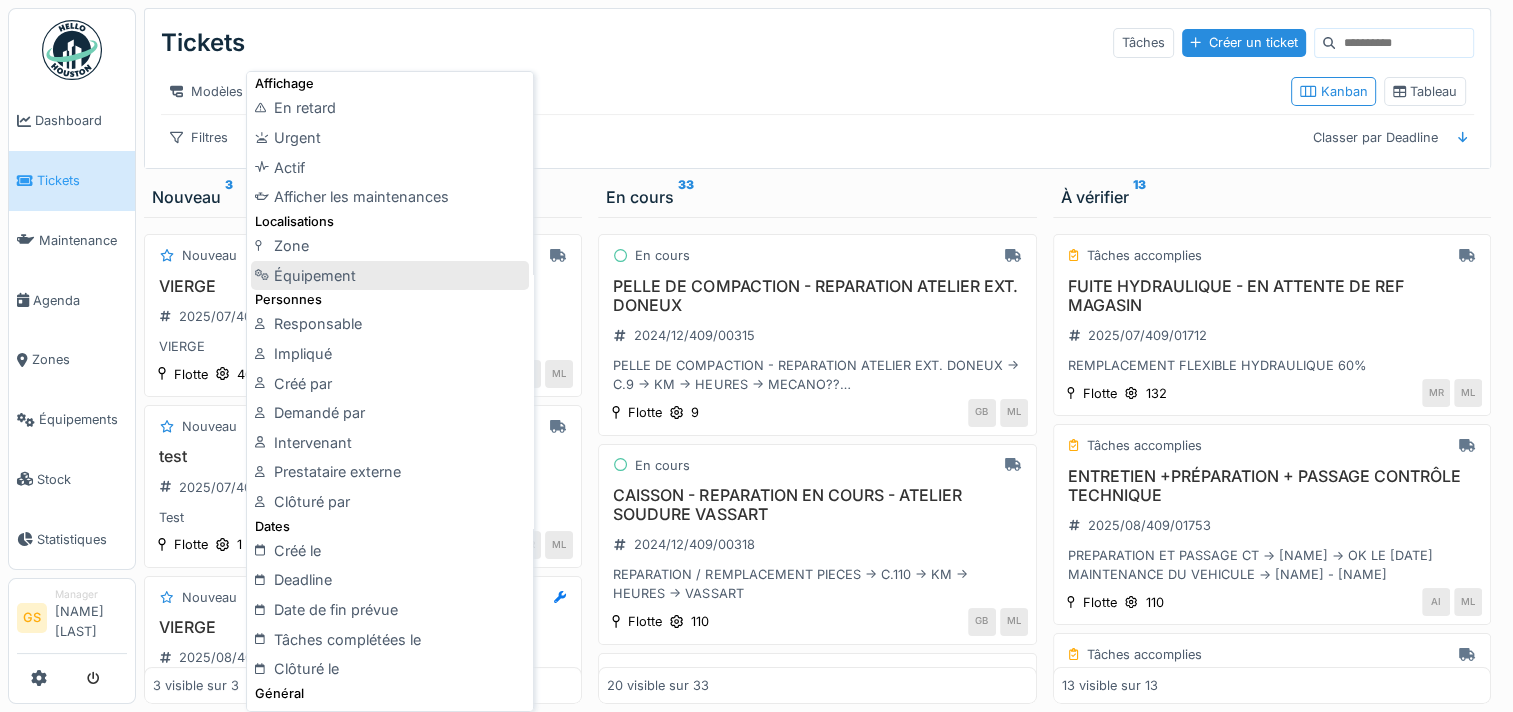 click on "Équipement" at bounding box center (390, 276) 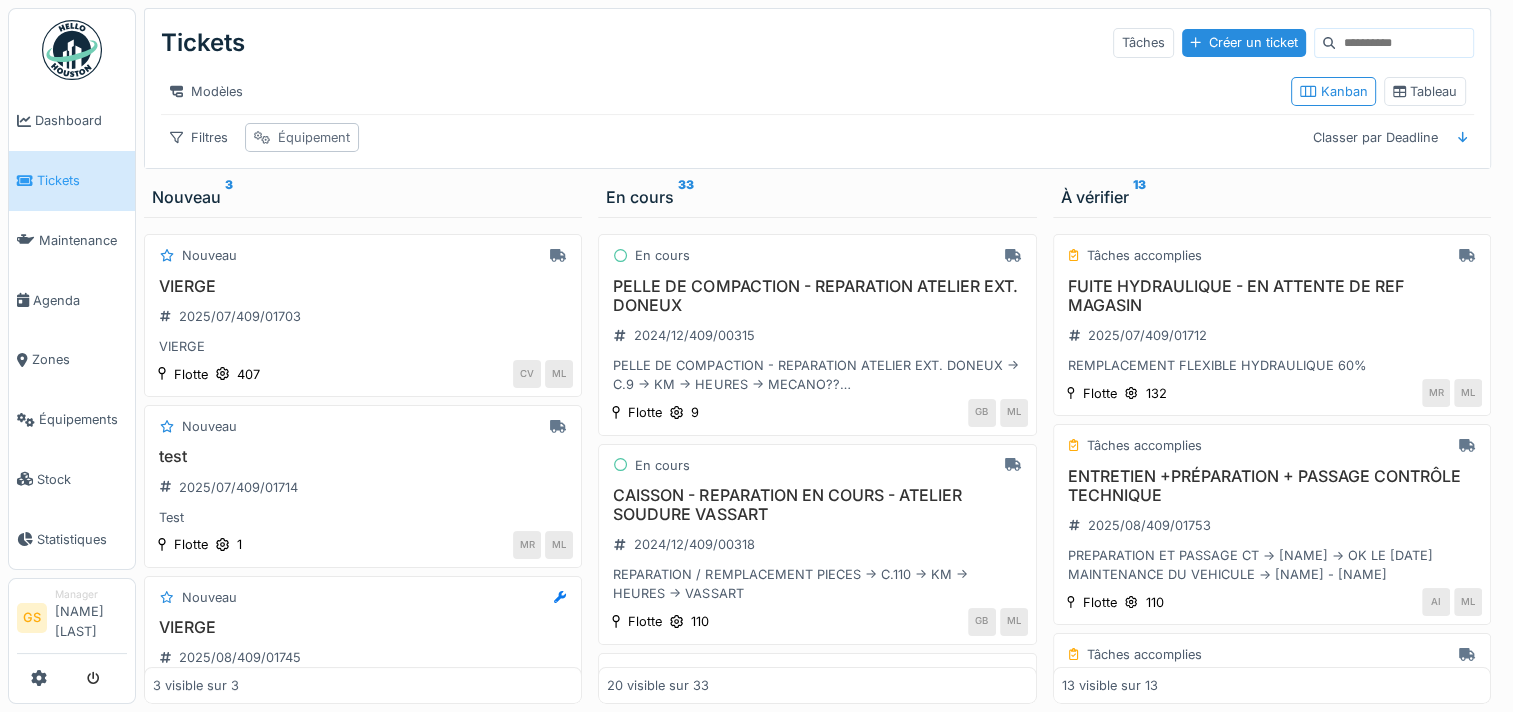 click on "Équipement" at bounding box center (314, 137) 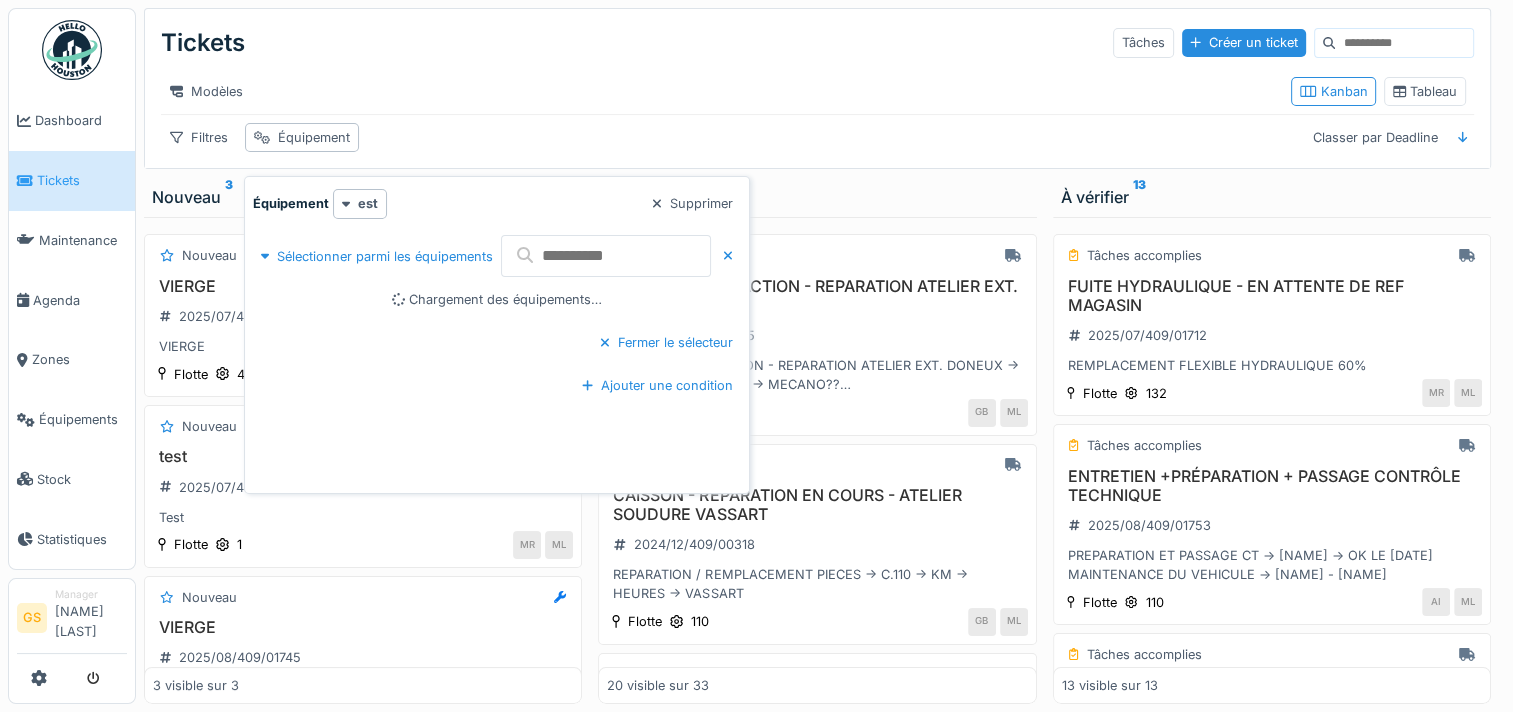 click at bounding box center (606, 256) 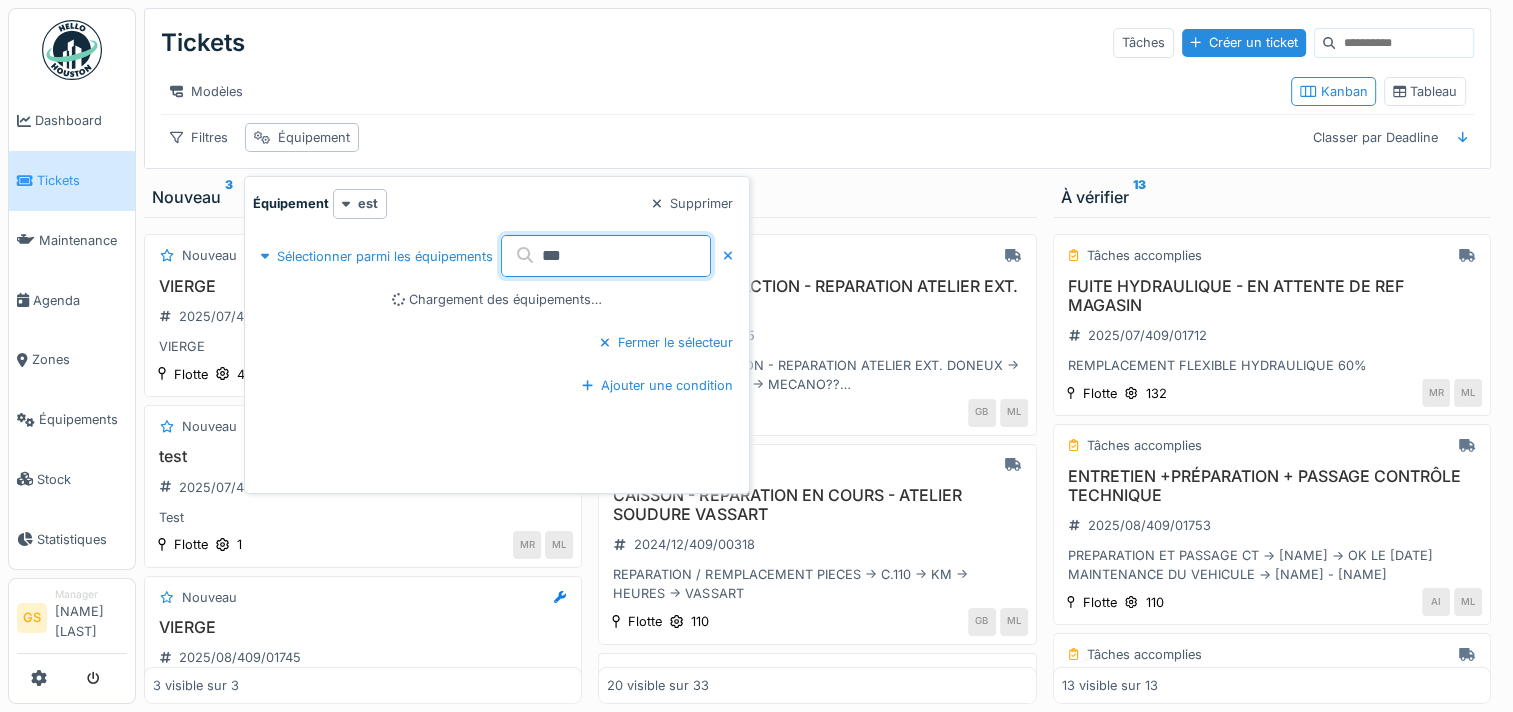 type on "****" 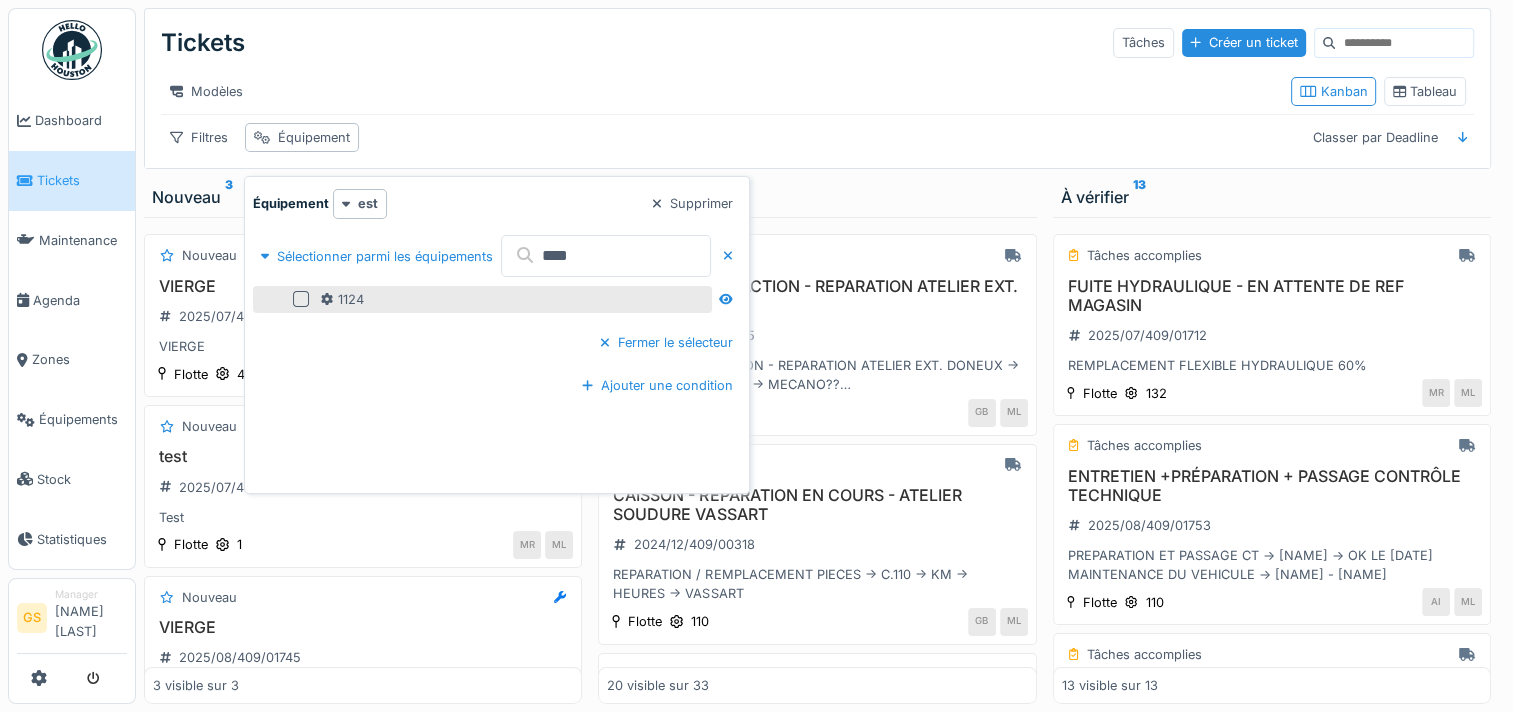 click at bounding box center [301, 299] 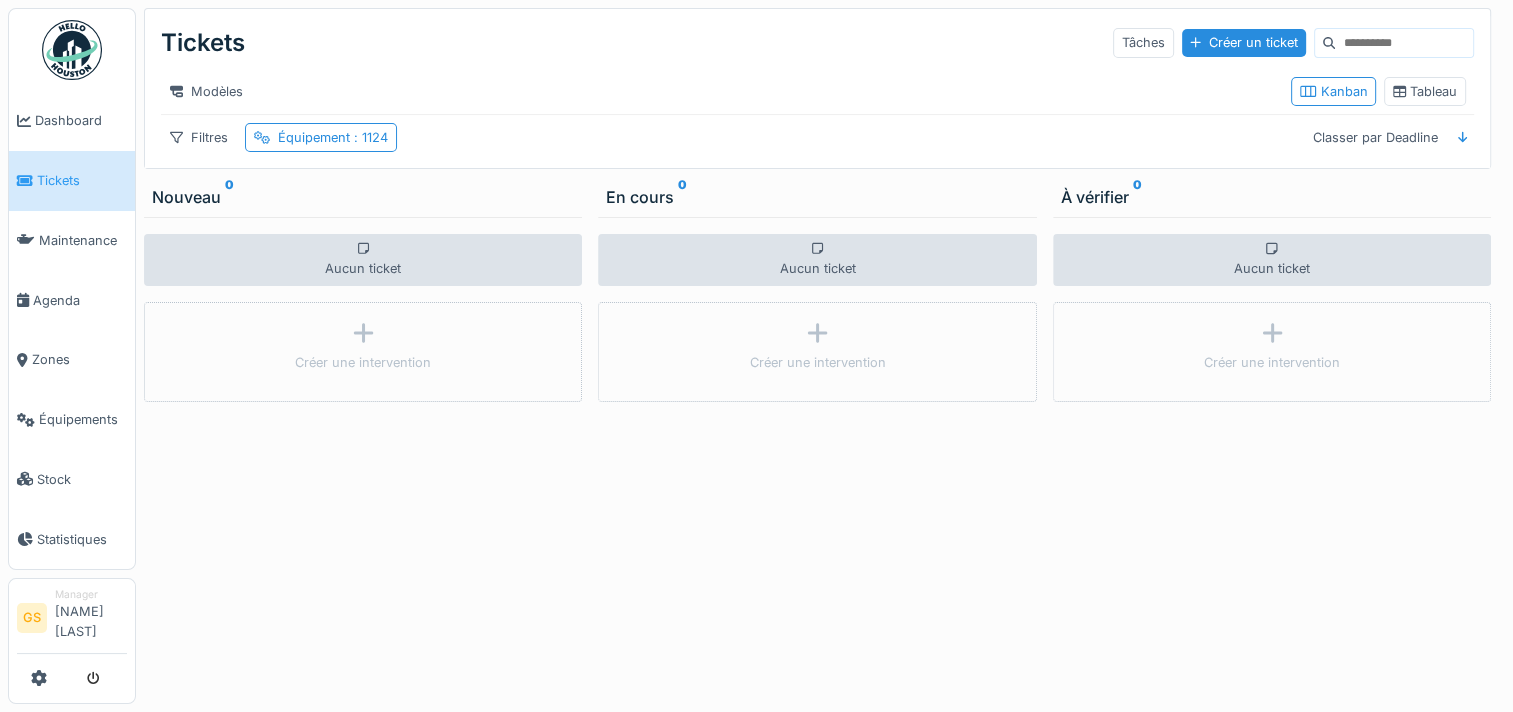 click on "Filtres Équipement   :   1124 Classer par Deadline" at bounding box center [817, 137] 